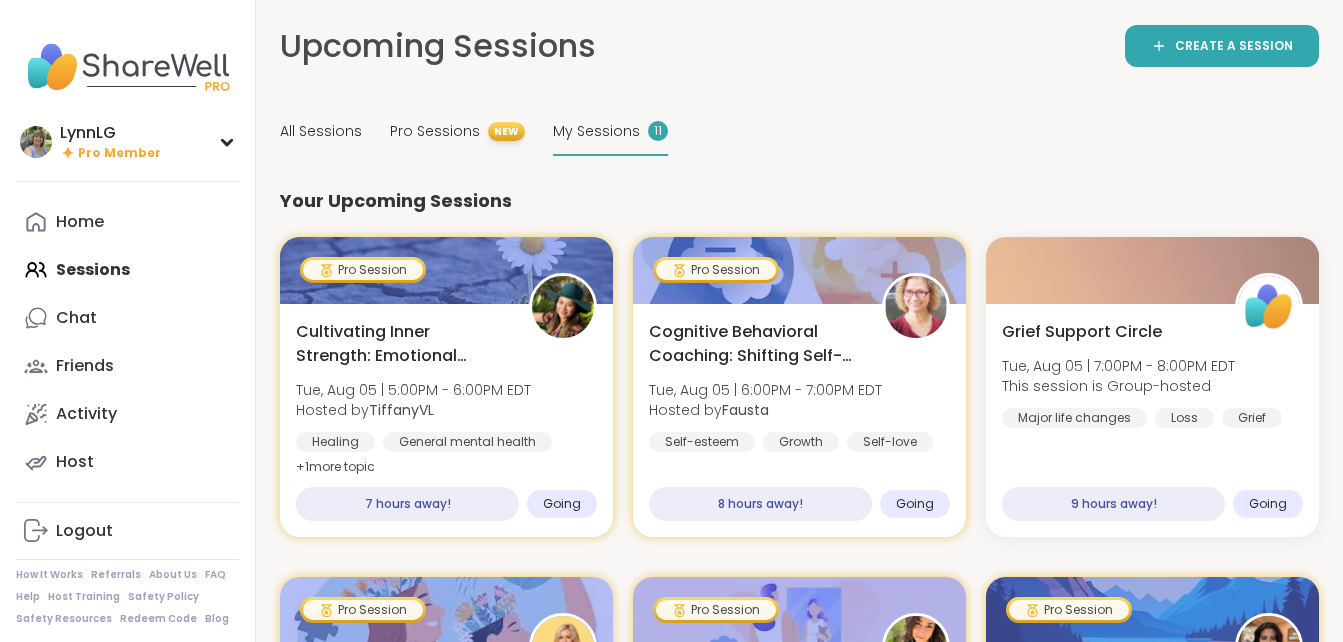 scroll, scrollTop: 0, scrollLeft: 0, axis: both 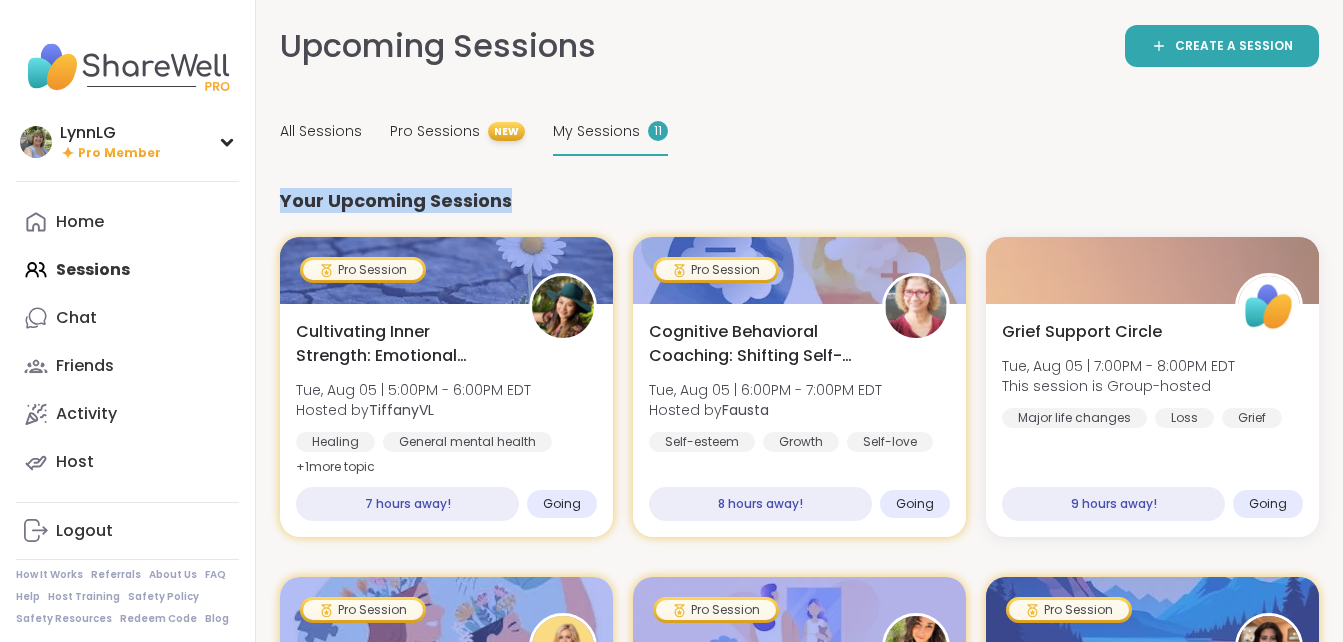 drag, startPoint x: 769, startPoint y: 192, endPoint x: 772, endPoint y: 89, distance: 103.04368 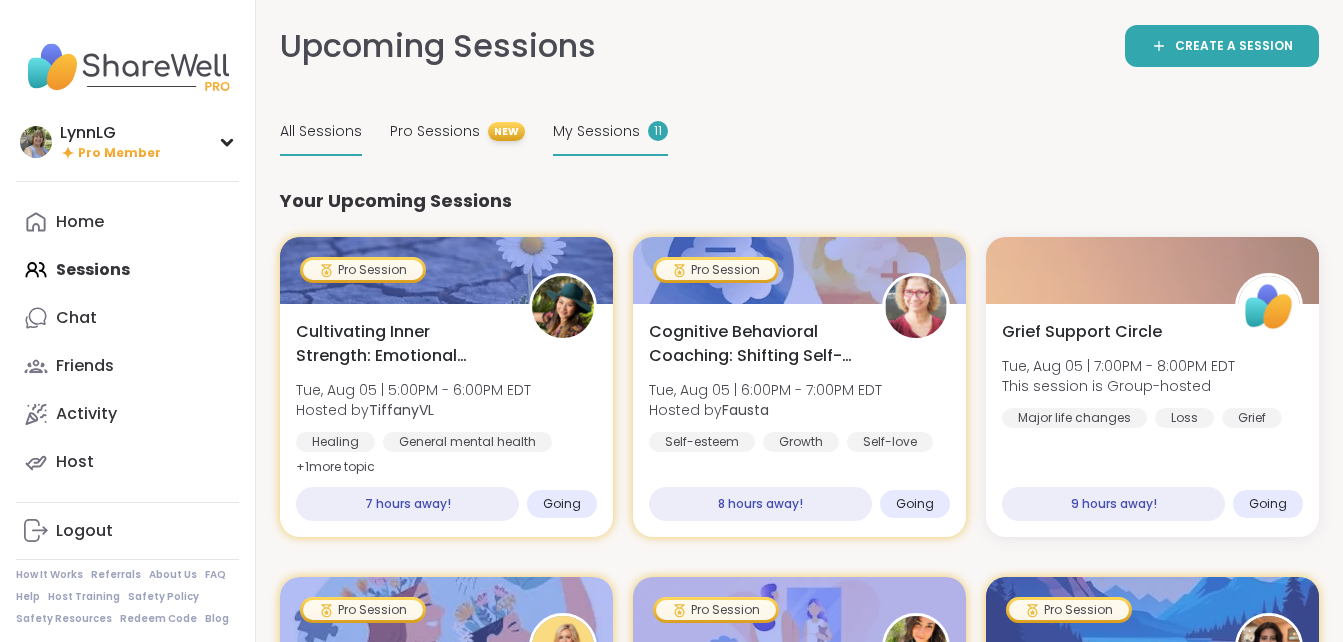 click on "All Sessions" at bounding box center (321, 131) 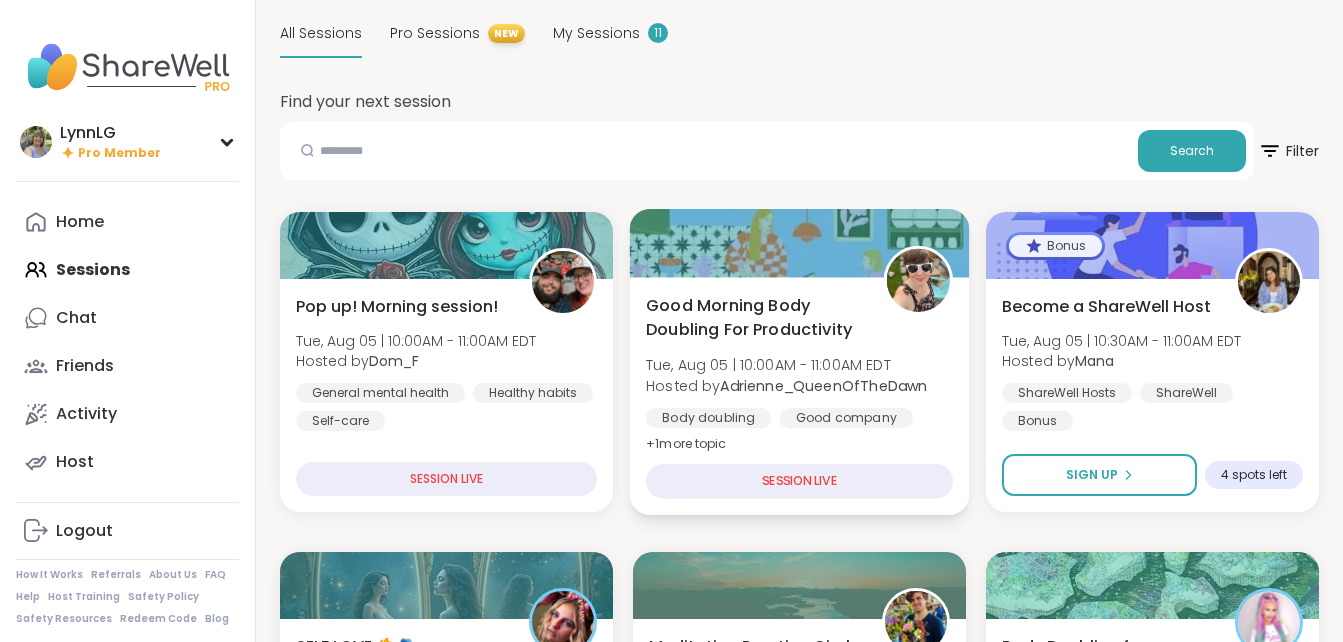 scroll, scrollTop: 99, scrollLeft: 0, axis: vertical 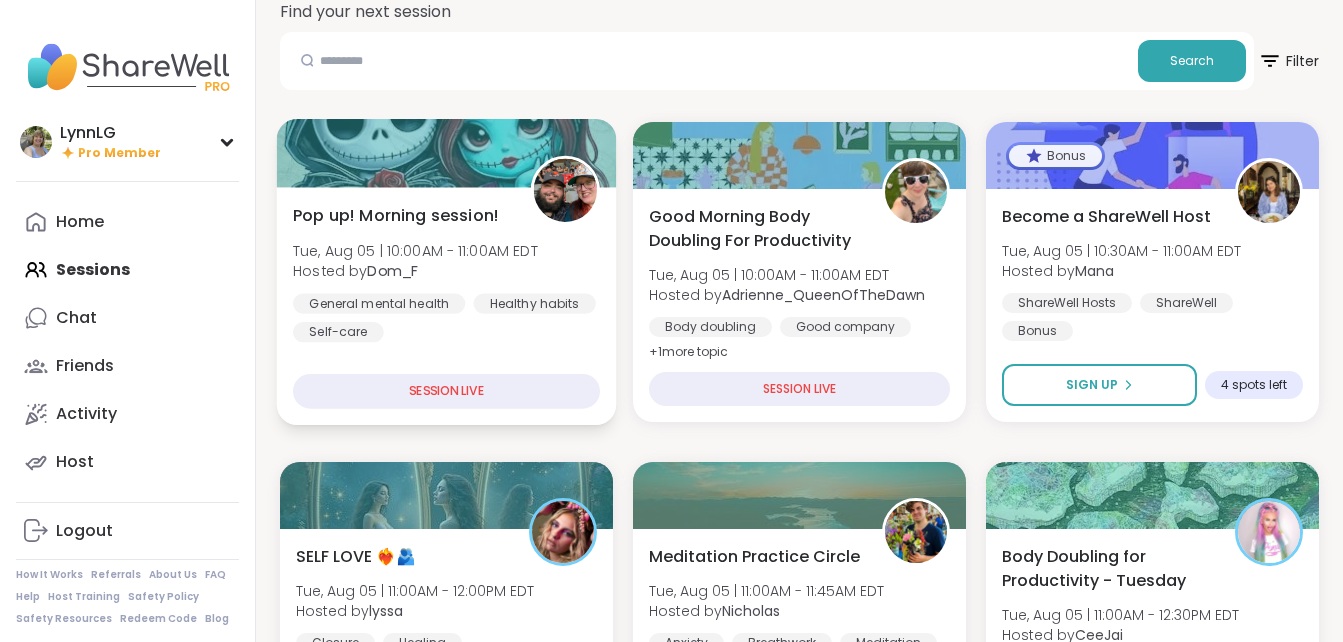 click on "Hosted by  Dom_F" at bounding box center (415, 271) 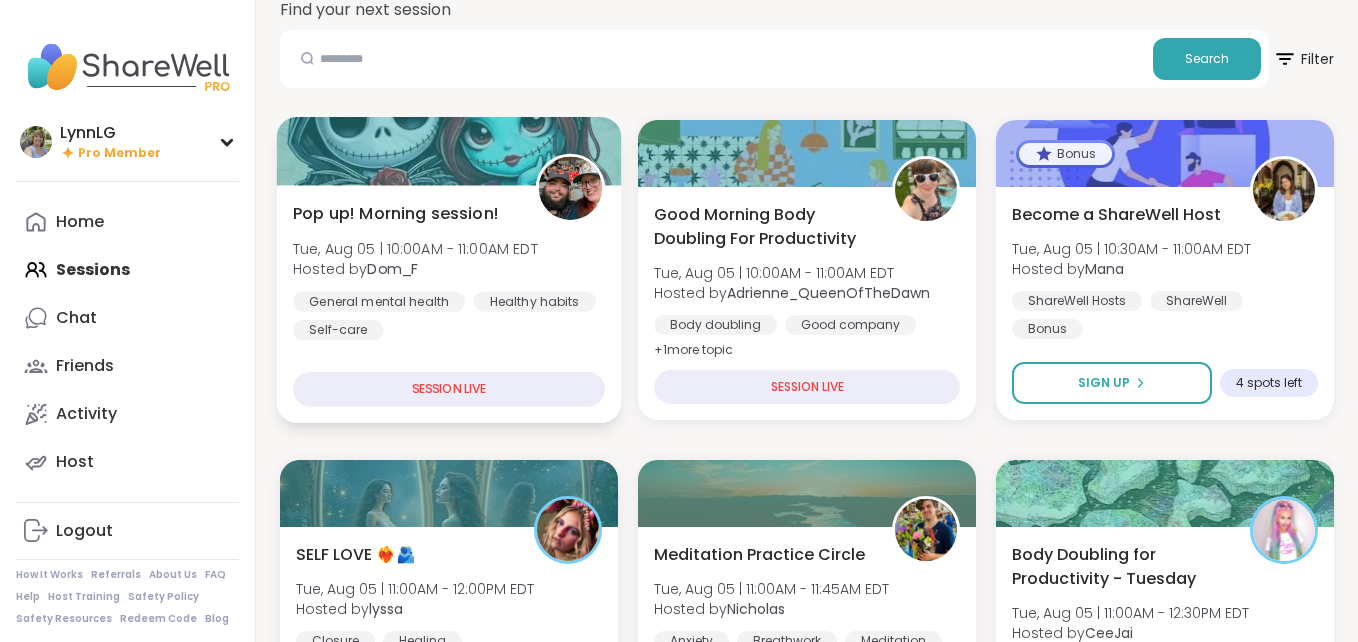 scroll, scrollTop: 192, scrollLeft: 0, axis: vertical 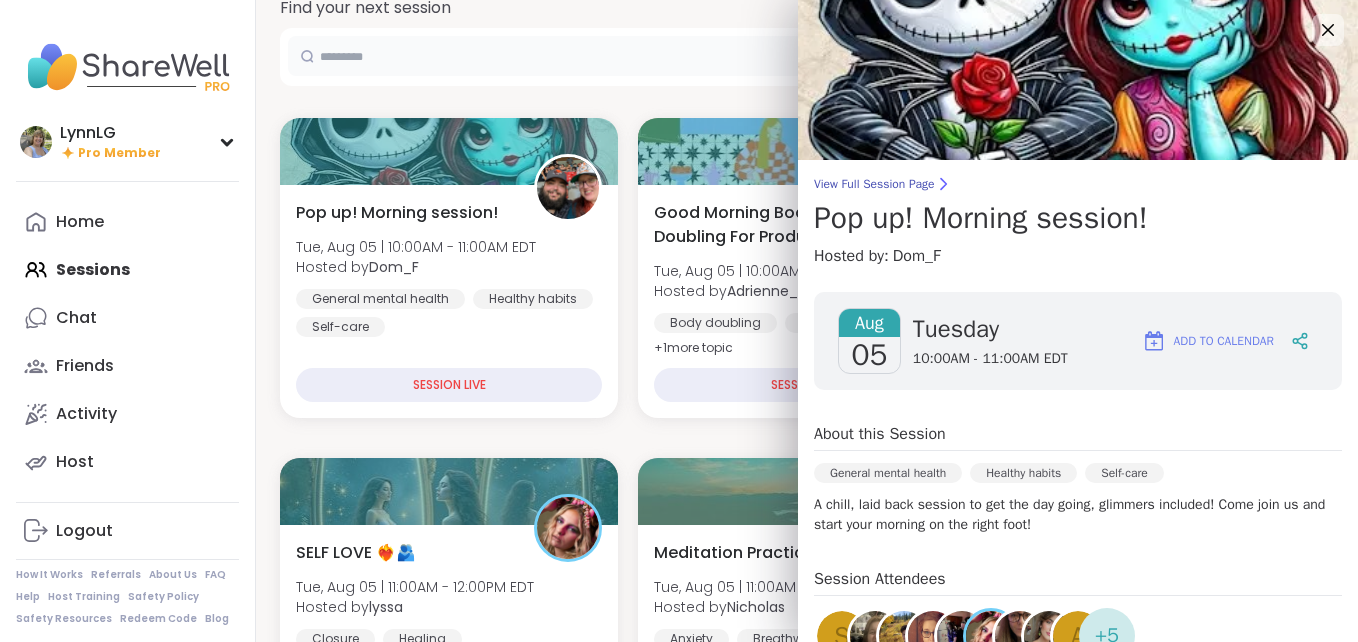 click at bounding box center [716, 56] 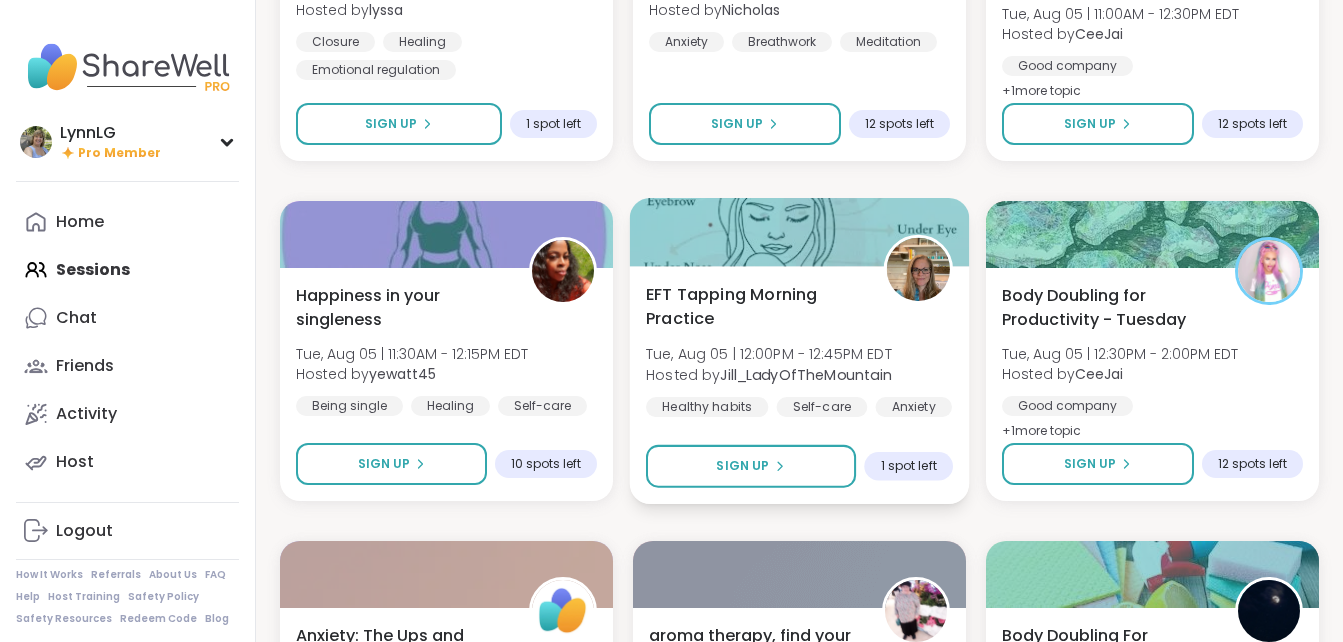 scroll, scrollTop: 790, scrollLeft: 0, axis: vertical 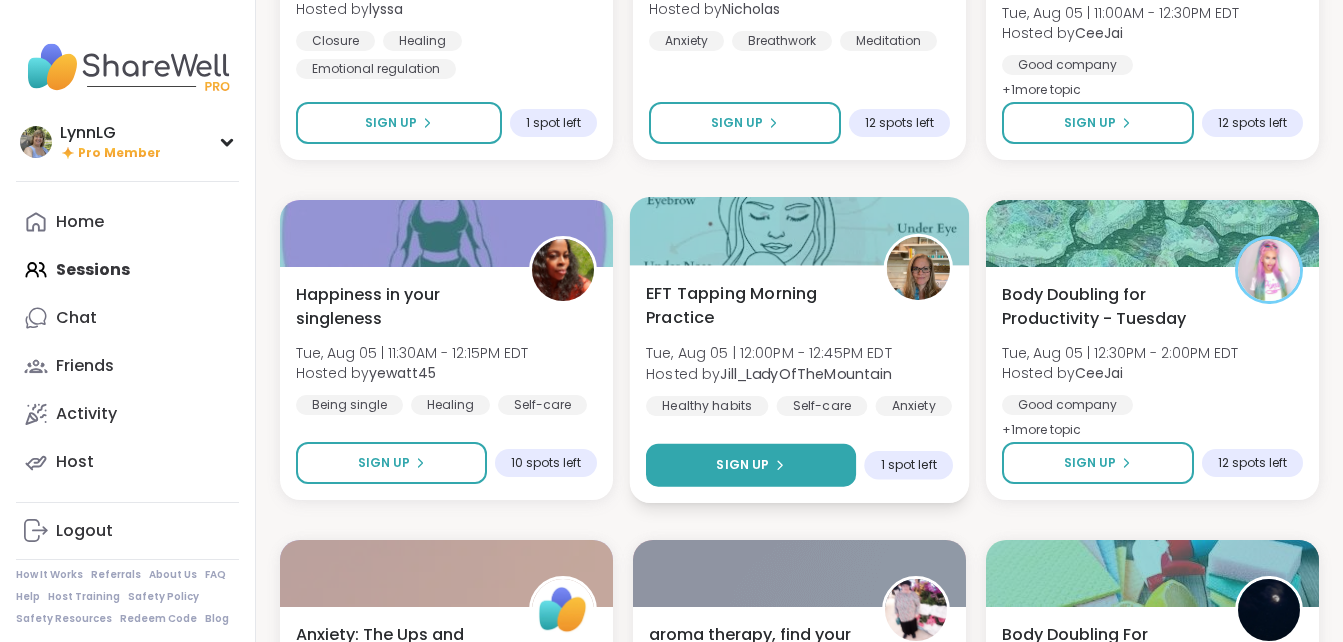click on "Sign Up" at bounding box center [742, 465] 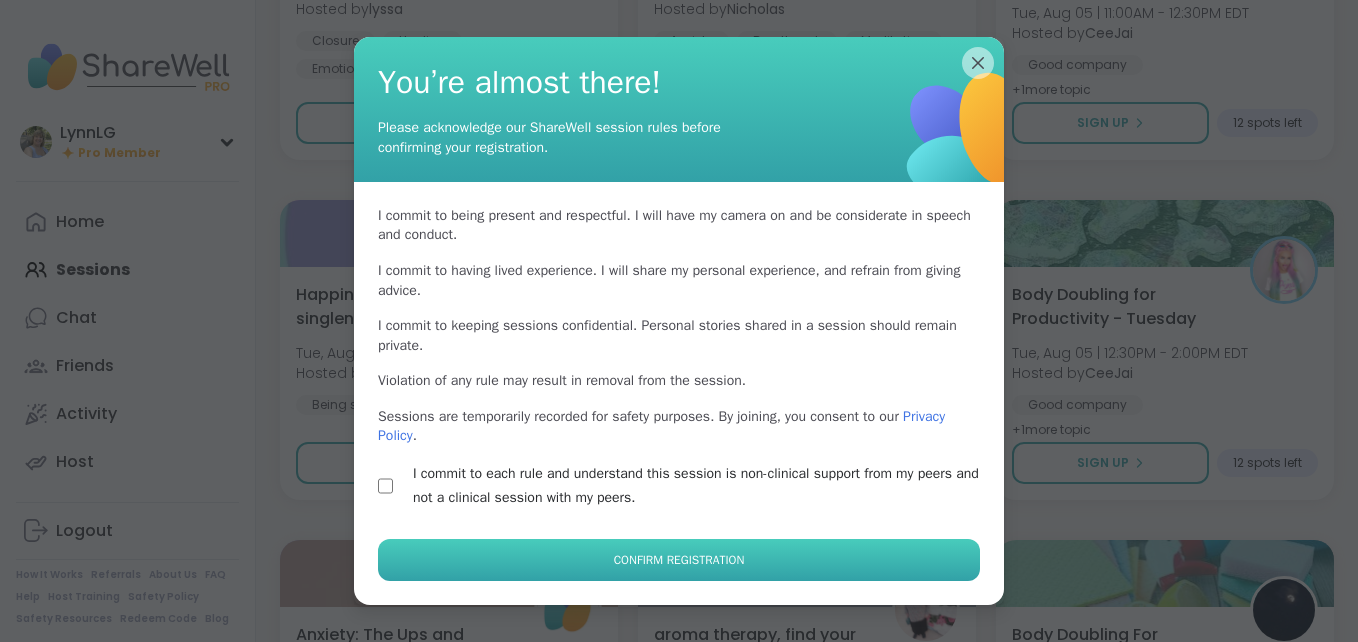 click on "Confirm Registration" at bounding box center [679, 560] 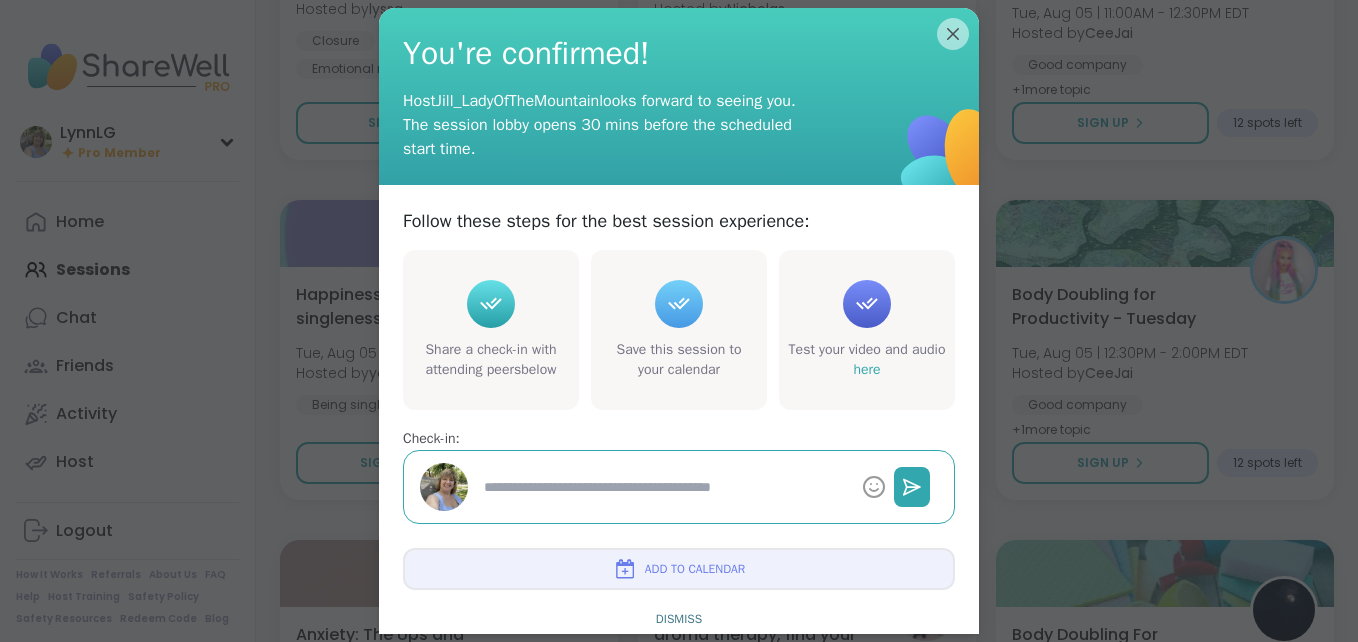 type on "*" 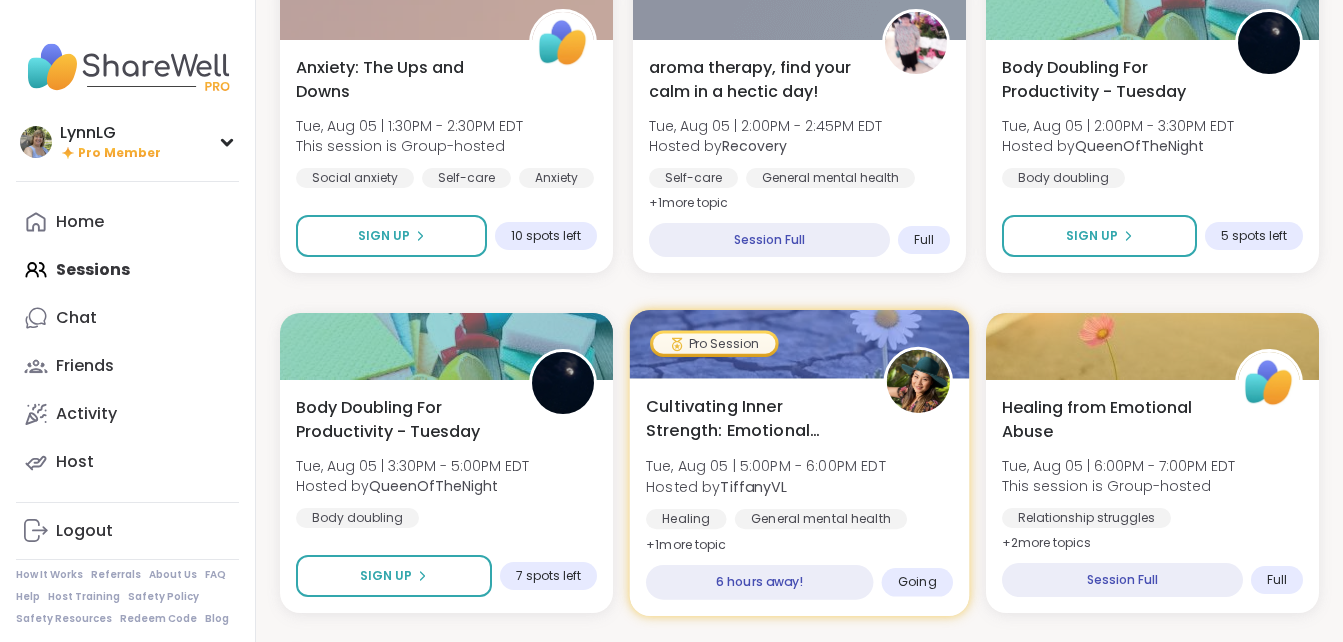 scroll, scrollTop: 1358, scrollLeft: 0, axis: vertical 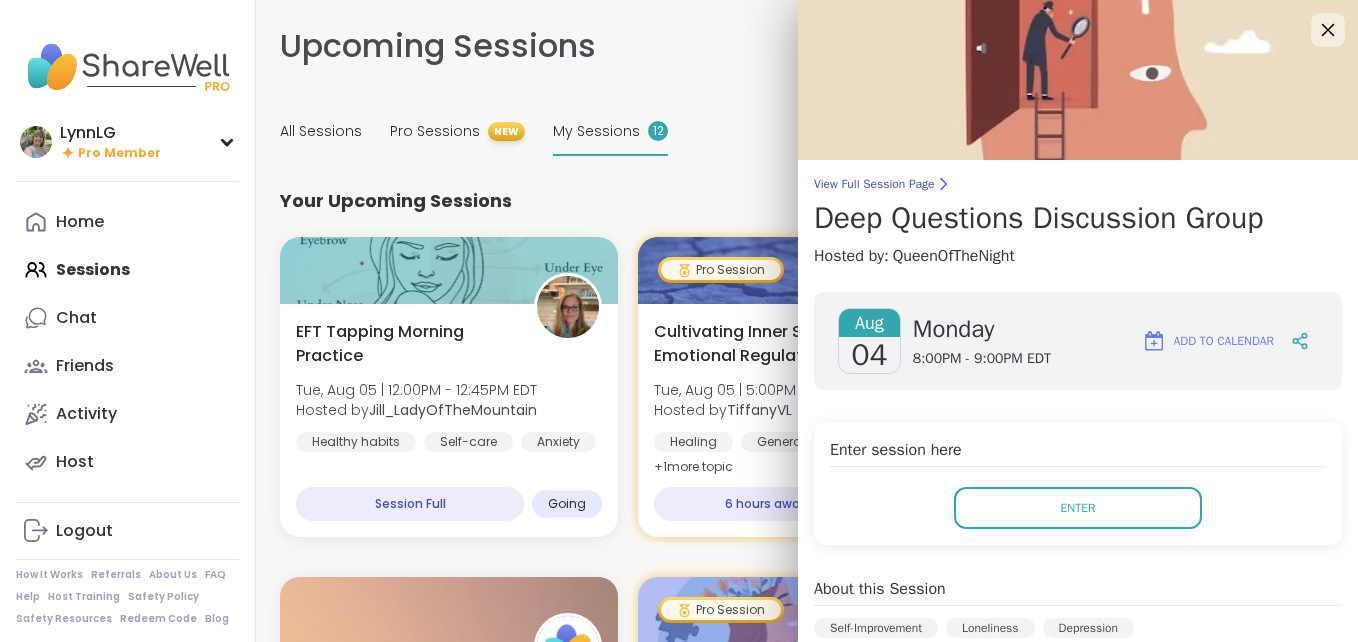 click 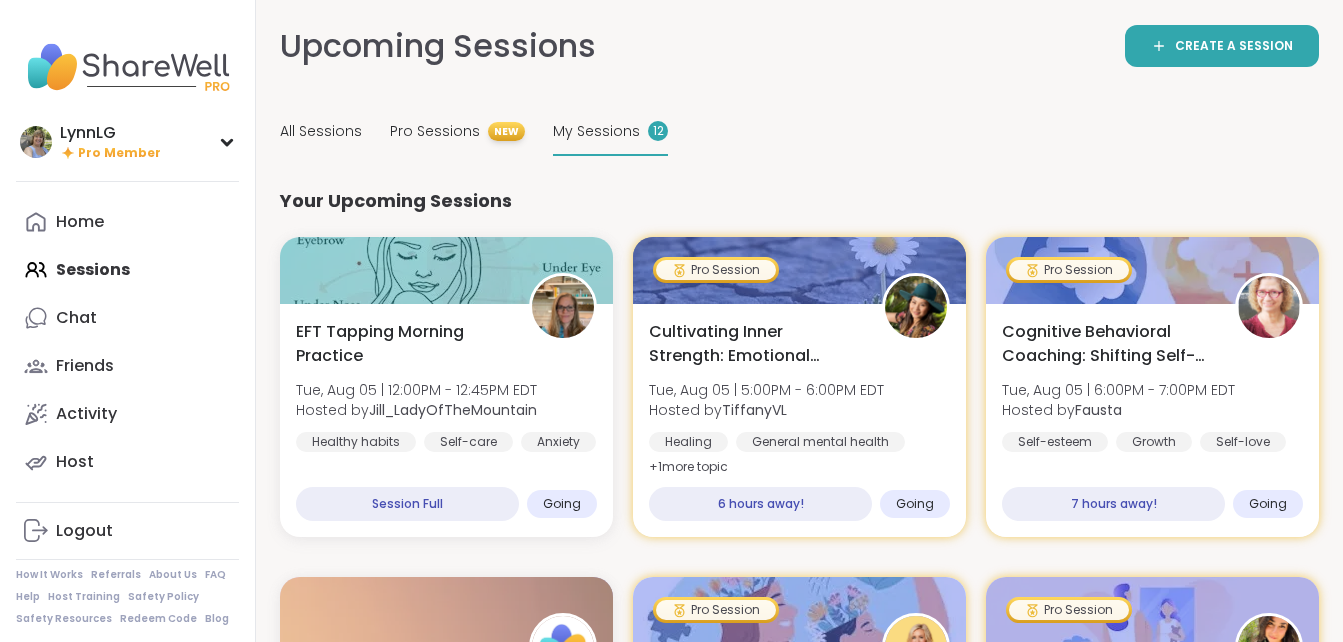 click on "My Sessions" at bounding box center (596, 131) 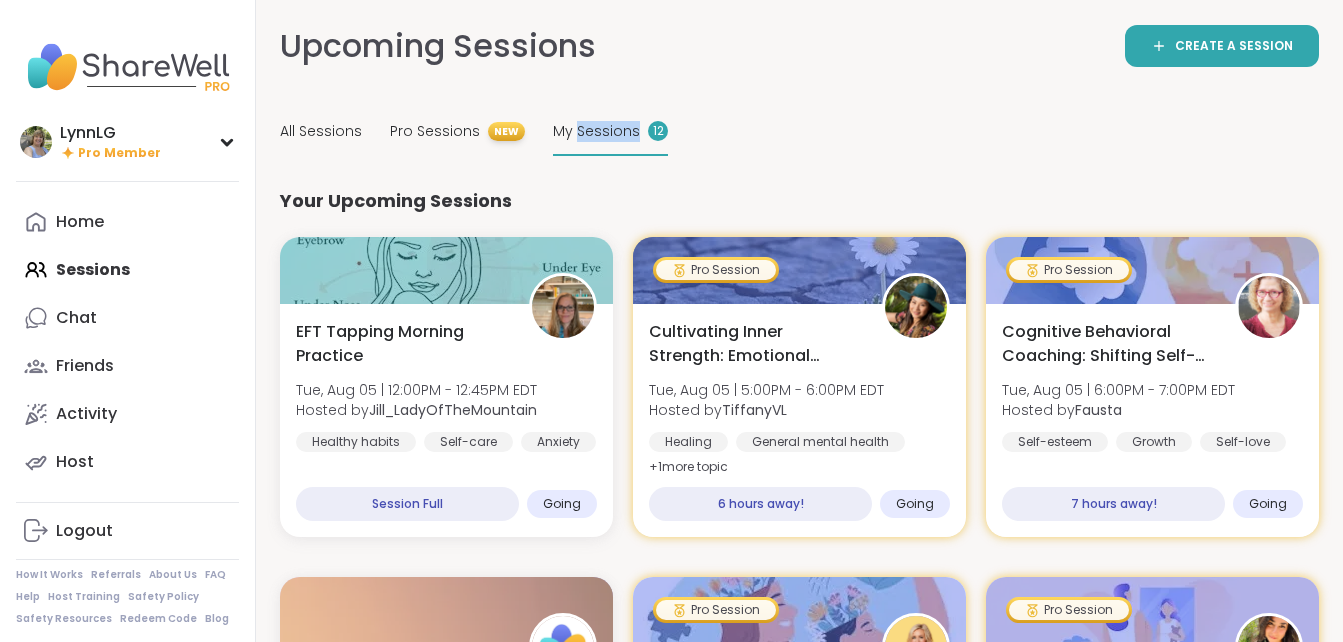click on "My Sessions" at bounding box center [596, 131] 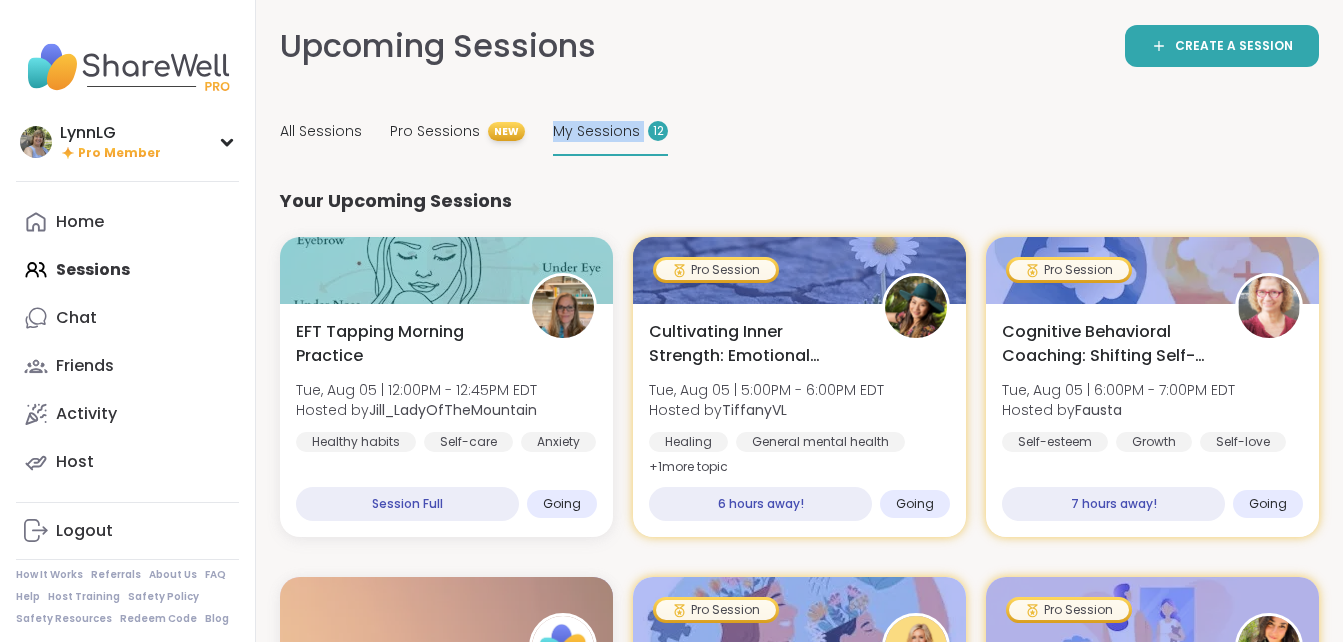 click on "My Sessions" at bounding box center (596, 131) 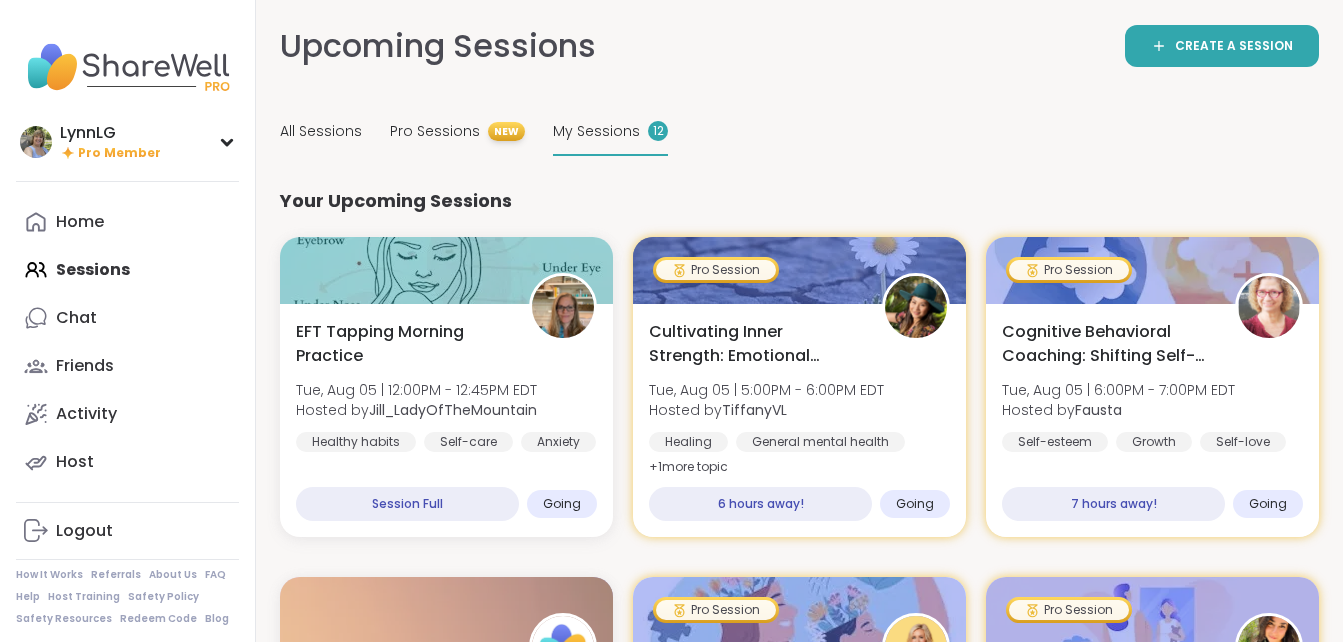 drag, startPoint x: 585, startPoint y: 131, endPoint x: 751, endPoint y: 65, distance: 178.6393 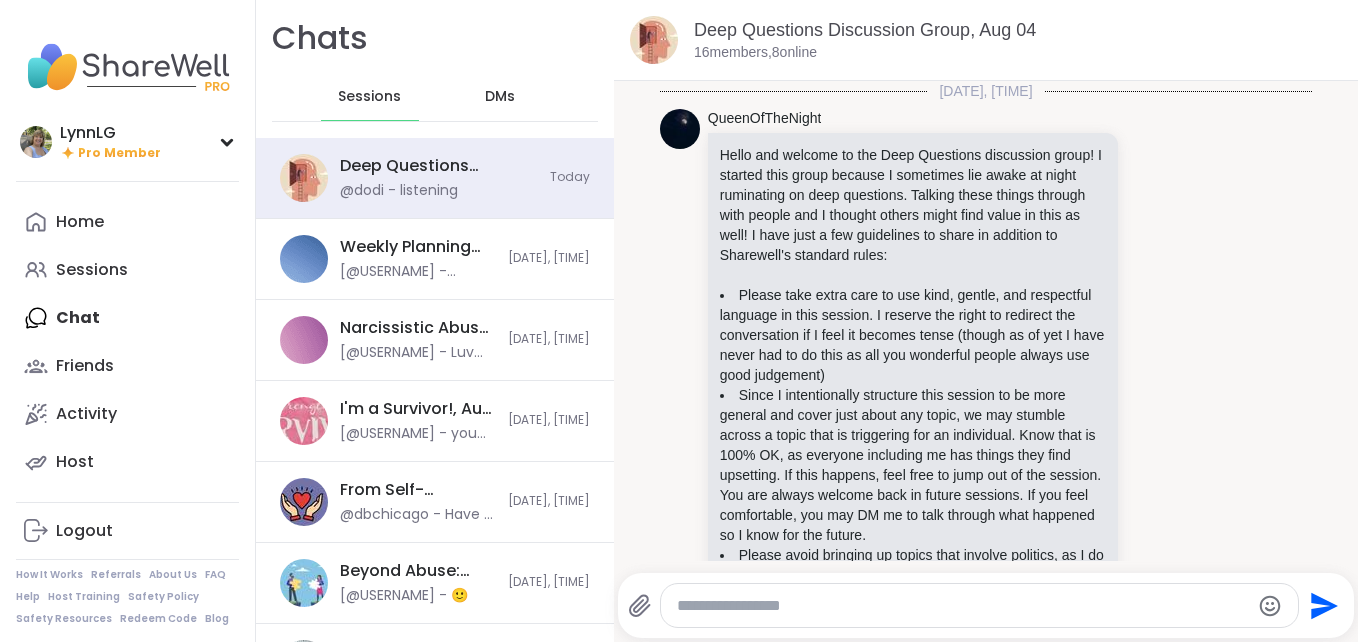 scroll, scrollTop: 6215, scrollLeft: 0, axis: vertical 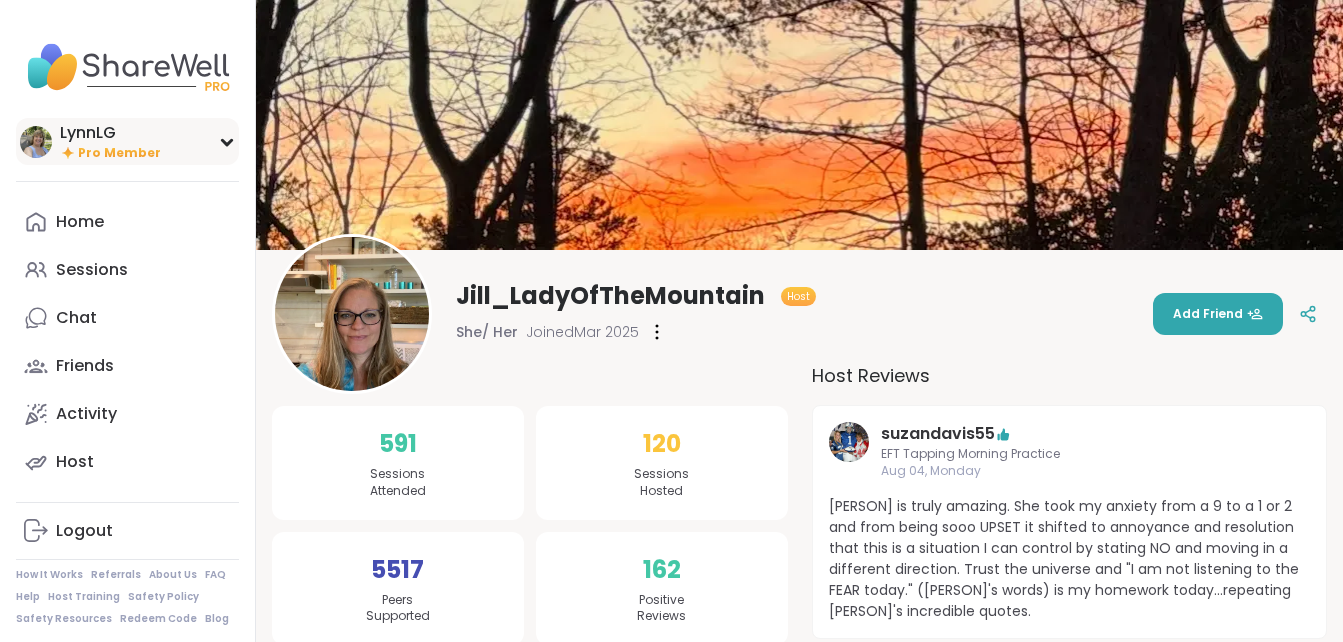 click on "LynnLG" at bounding box center (110, 133) 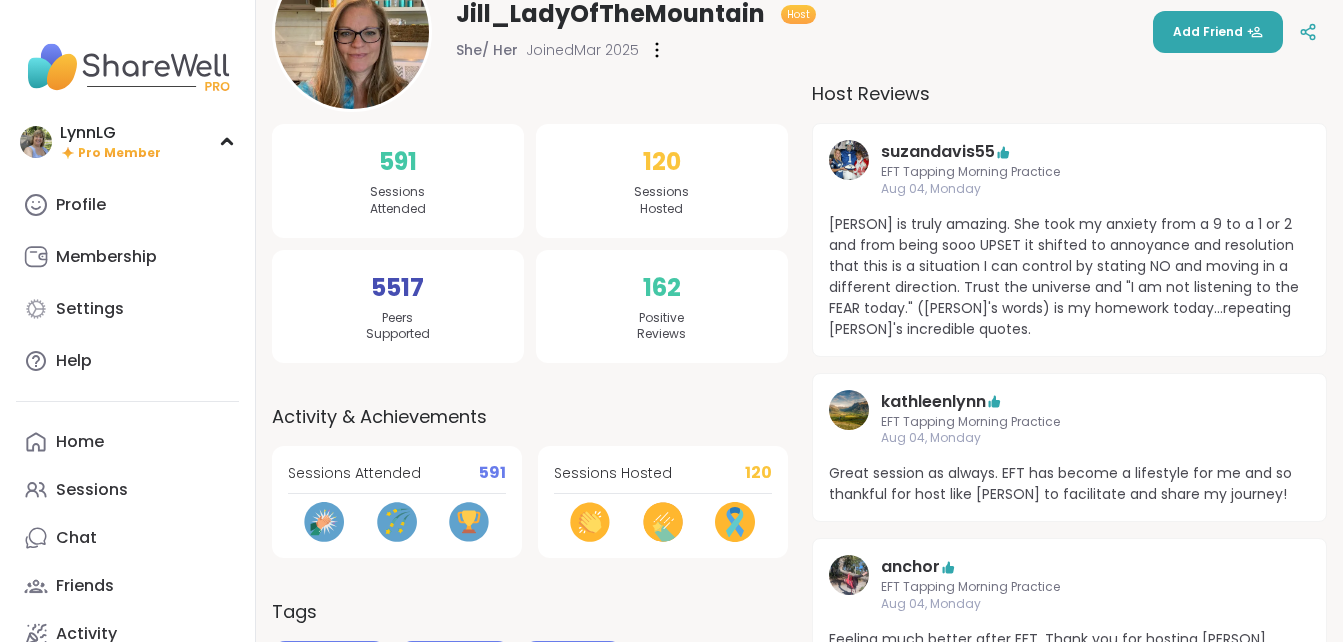 scroll, scrollTop: 0, scrollLeft: 0, axis: both 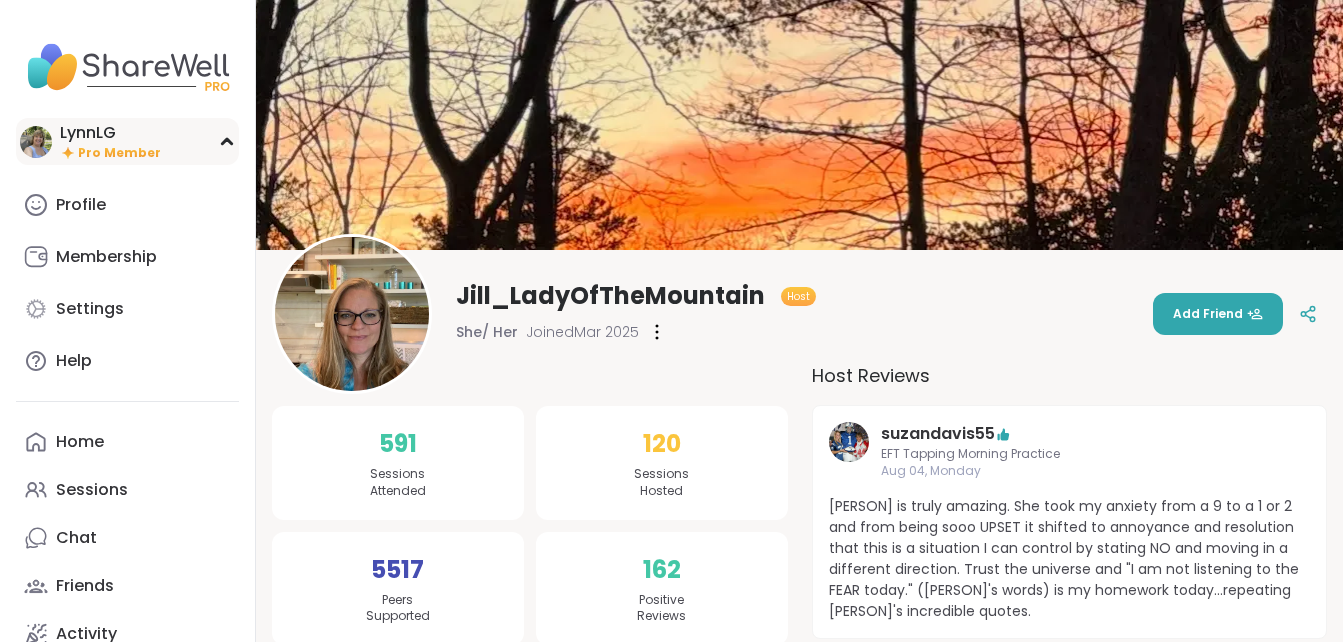 click on "LynnLG" at bounding box center [110, 133] 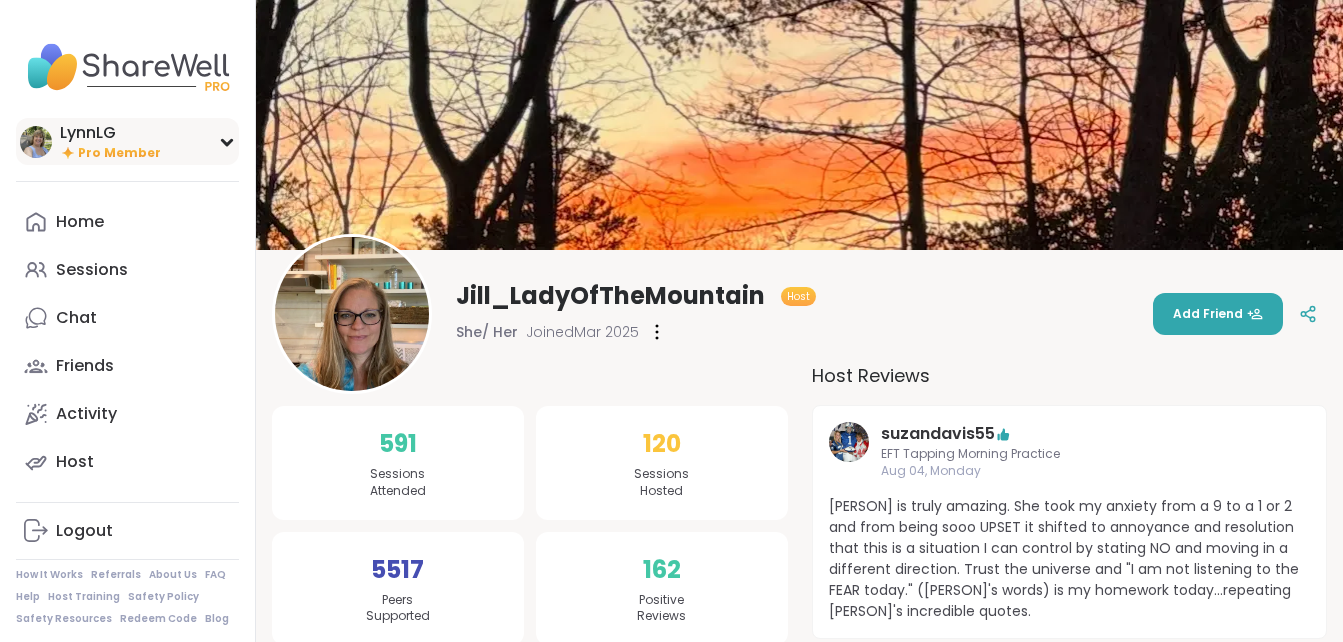 click on "LynnLG" at bounding box center [110, 133] 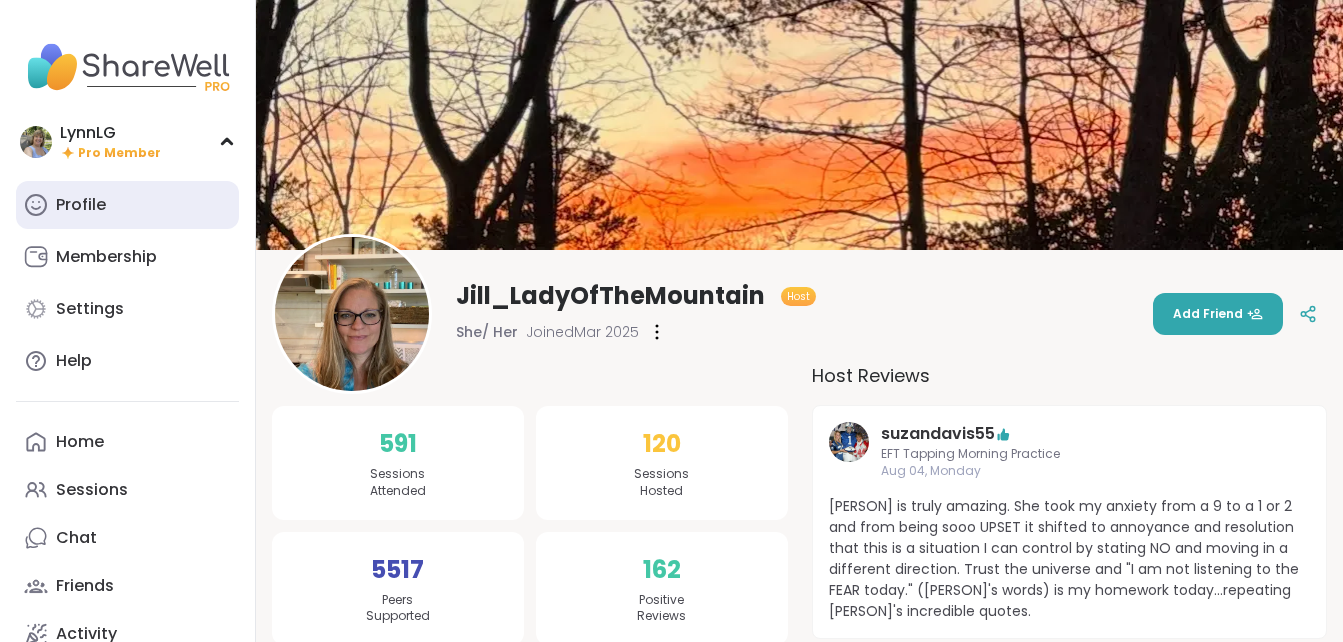 click on "Profile" at bounding box center (81, 205) 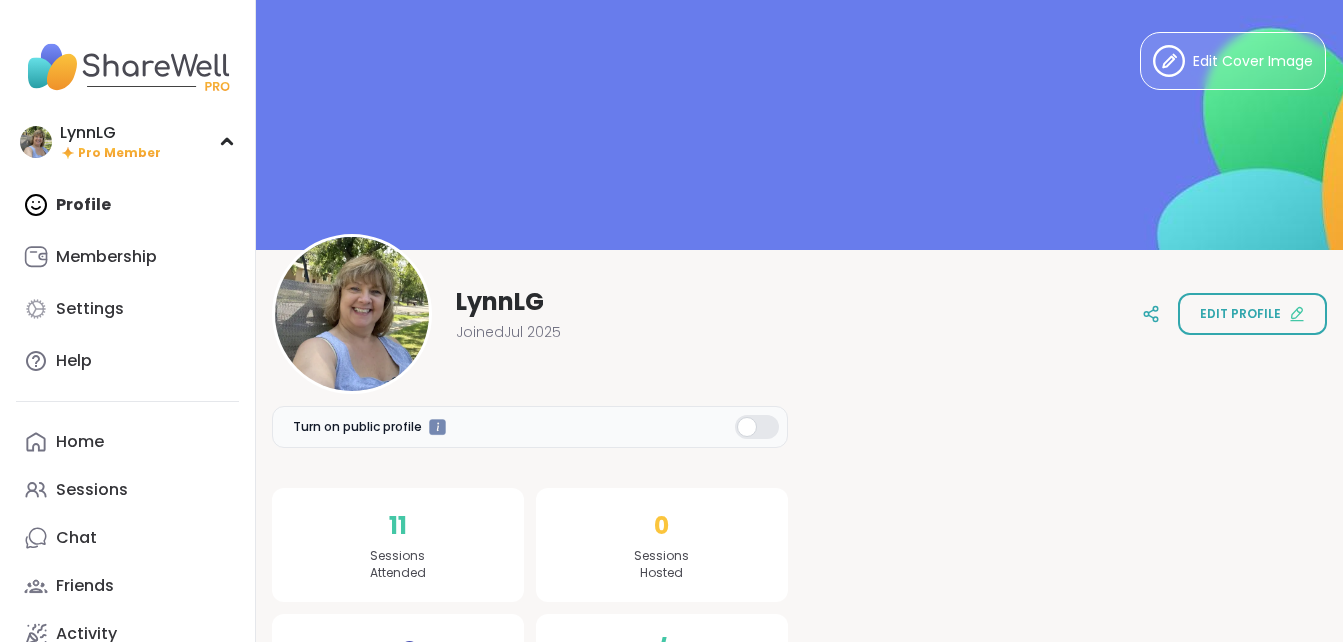 scroll, scrollTop: 18, scrollLeft: 0, axis: vertical 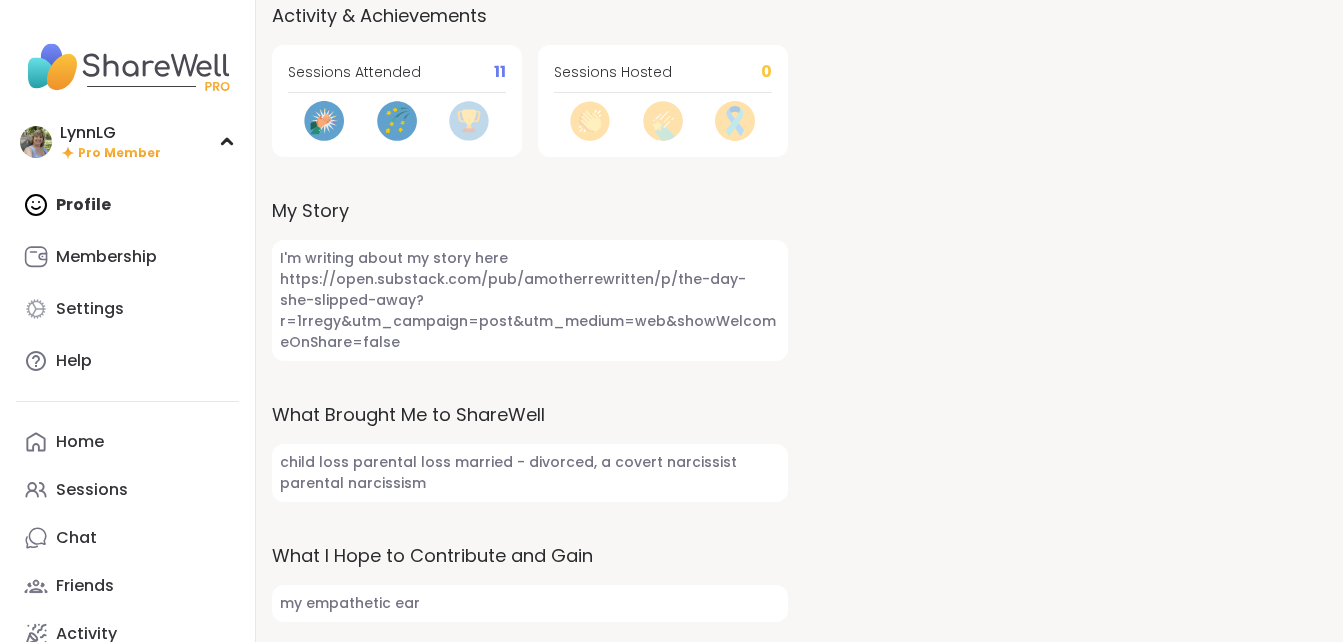 click at bounding box center [1070, 109] 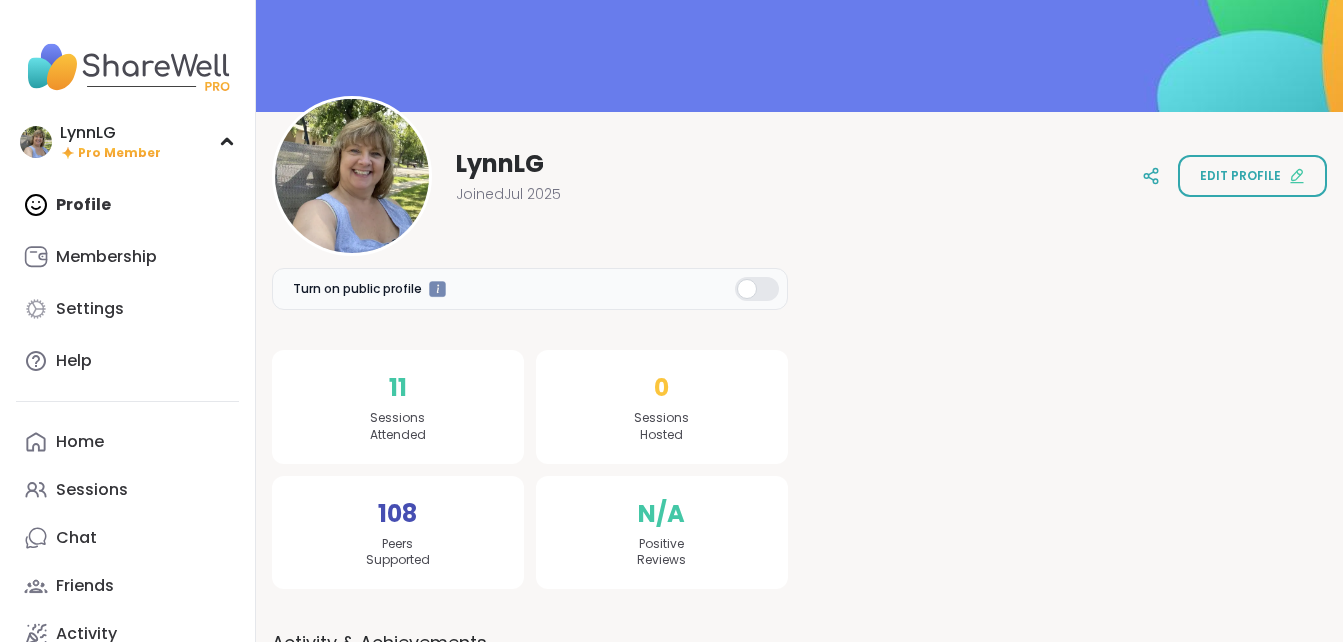 scroll, scrollTop: 0, scrollLeft: 0, axis: both 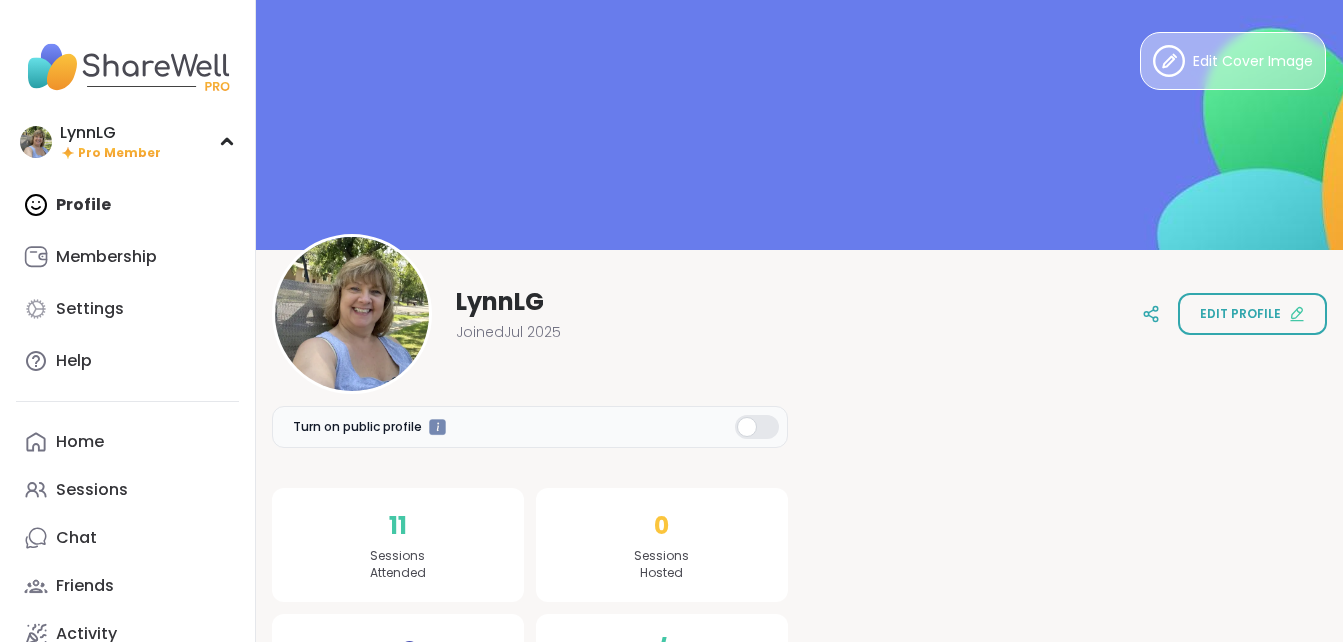 click on "Edit Cover Image" at bounding box center [1253, 61] 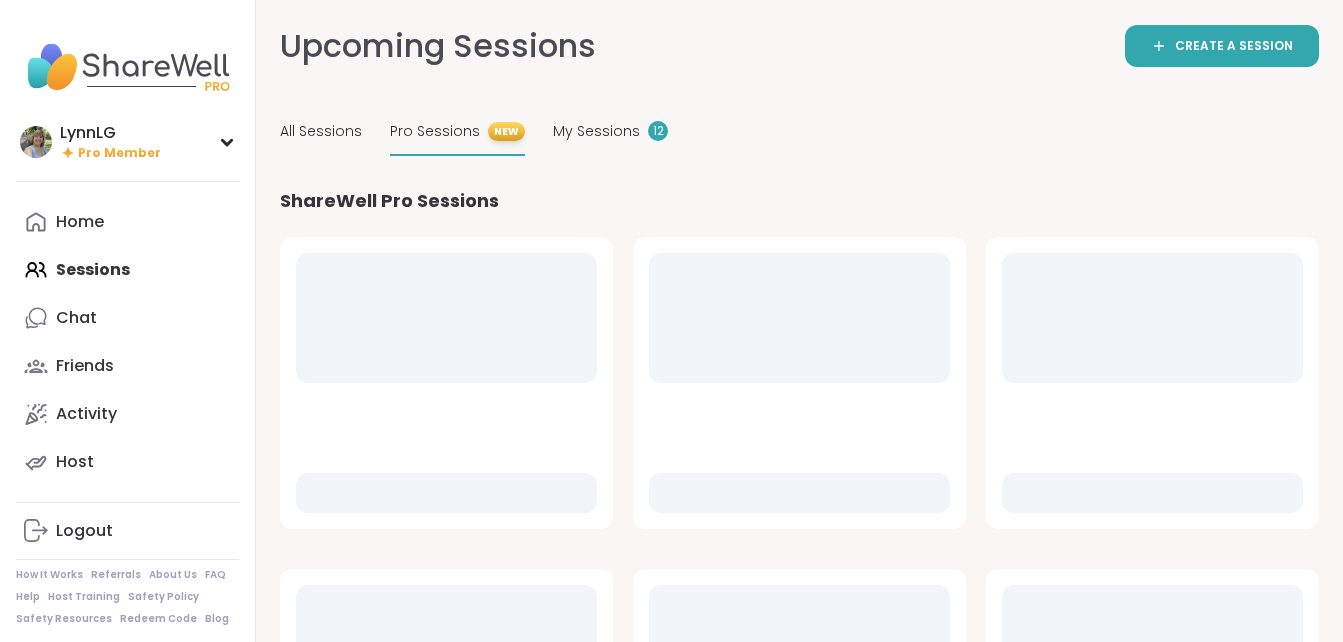 scroll, scrollTop: 0, scrollLeft: 0, axis: both 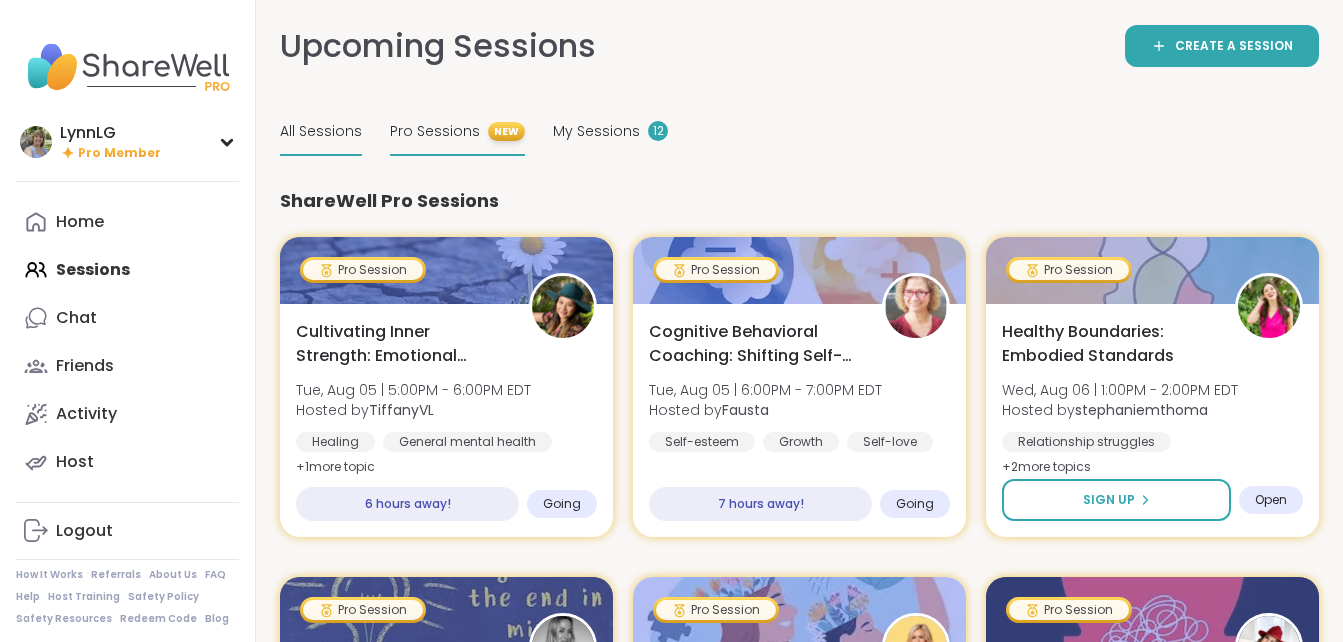 click on "All Sessions" at bounding box center [321, 131] 